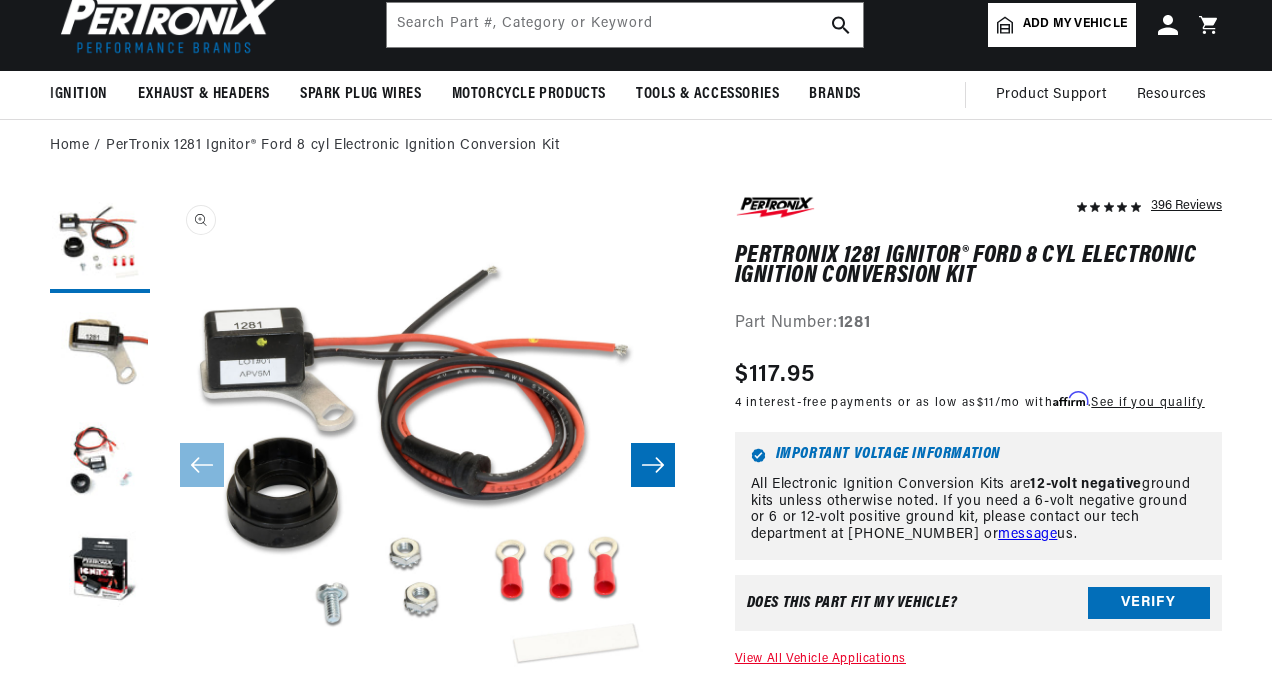 scroll, scrollTop: 200, scrollLeft: 0, axis: vertical 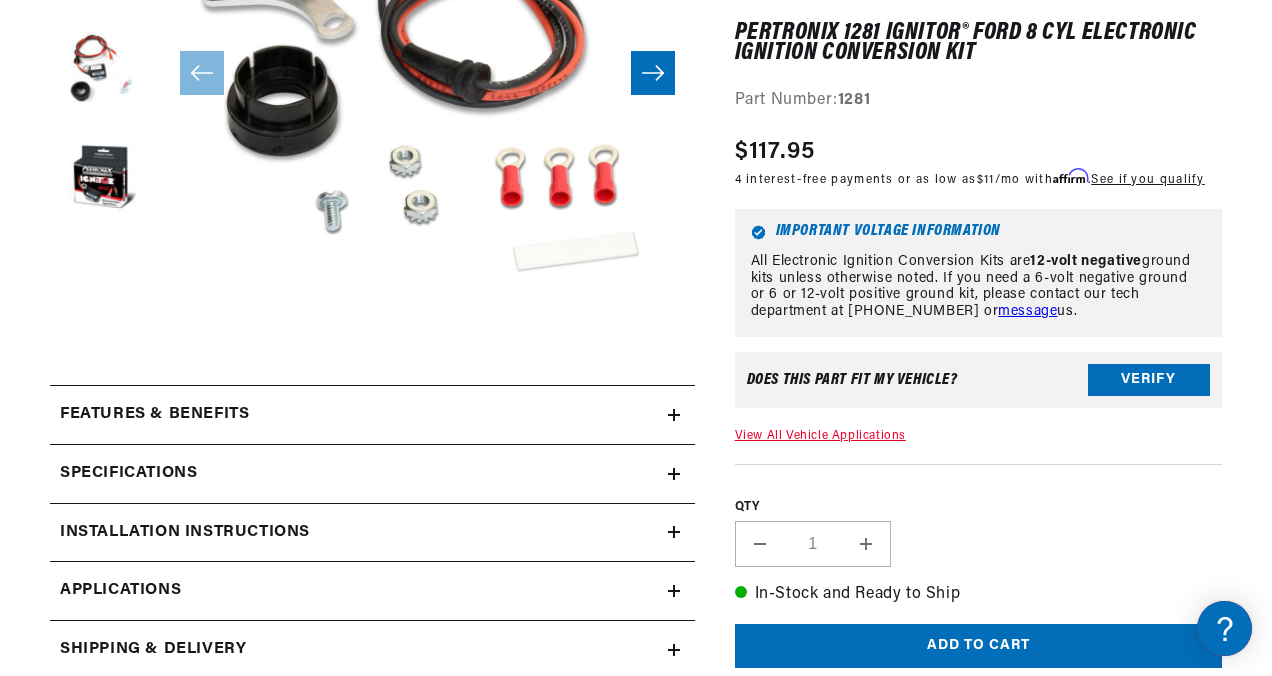 click on "View All Vehicle Applications" at bounding box center (820, 436) 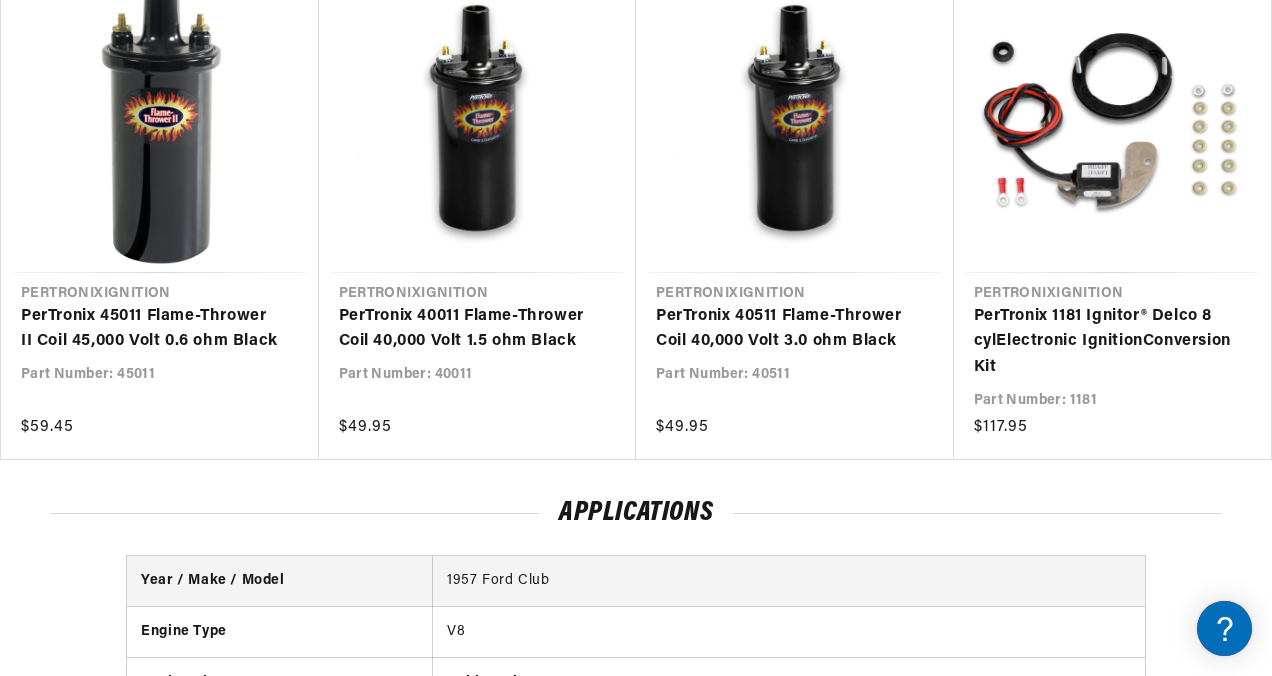 scroll, scrollTop: 4169, scrollLeft: 0, axis: vertical 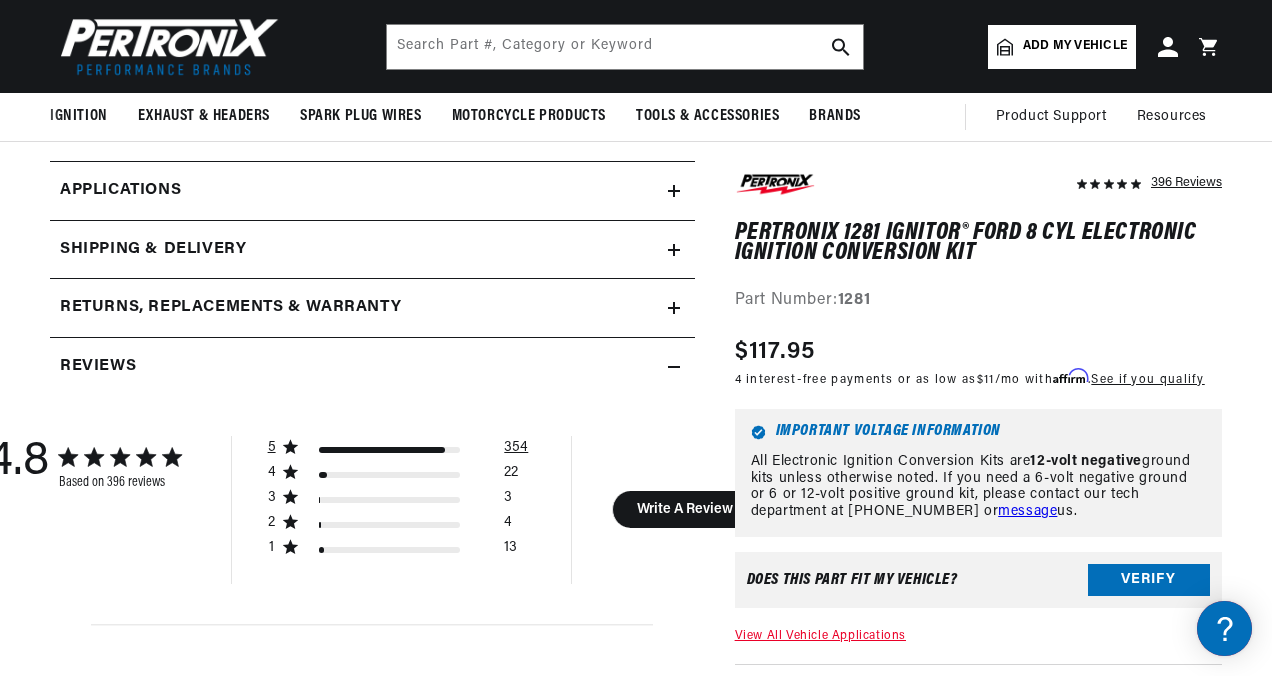 click on "354" at bounding box center [516, 451] 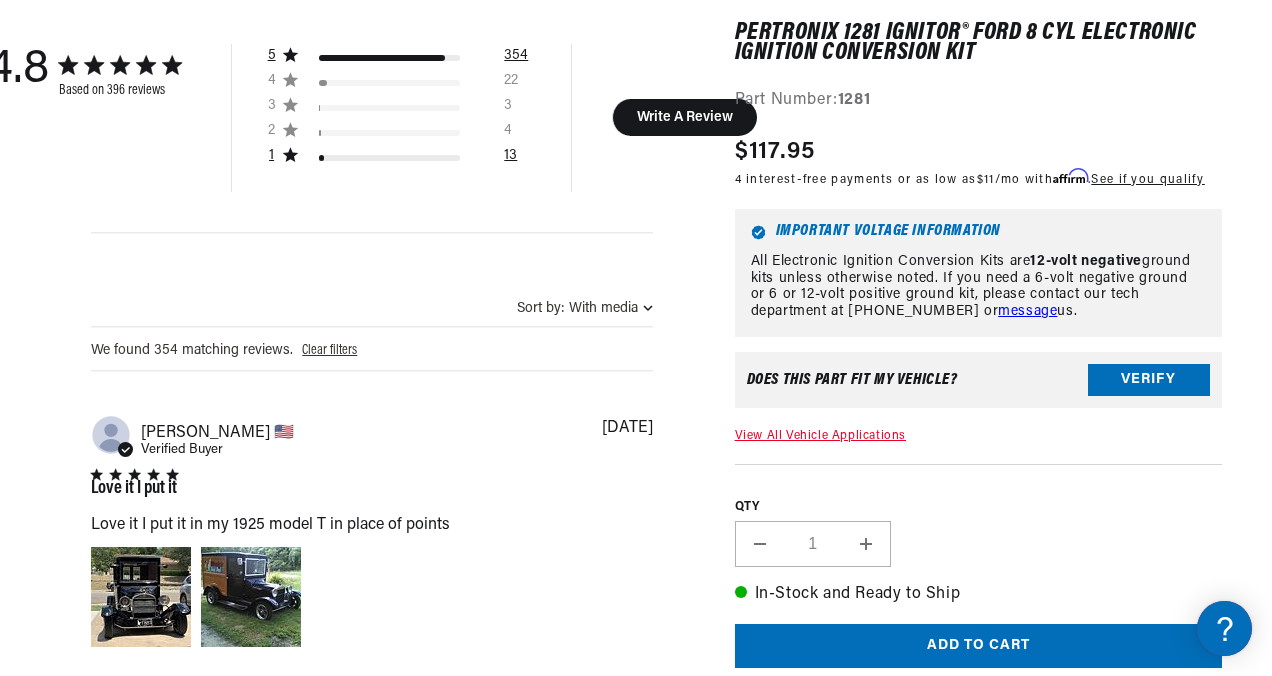 scroll, scrollTop: 1300, scrollLeft: 0, axis: vertical 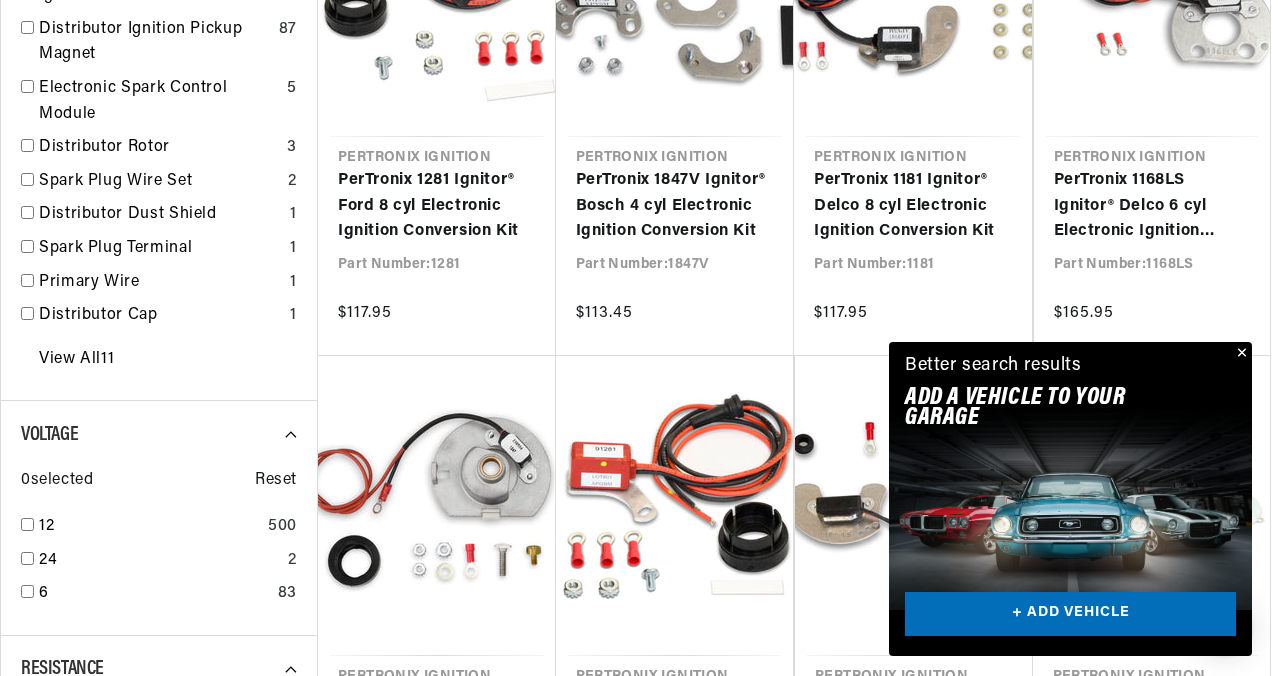 click at bounding box center [1240, 354] 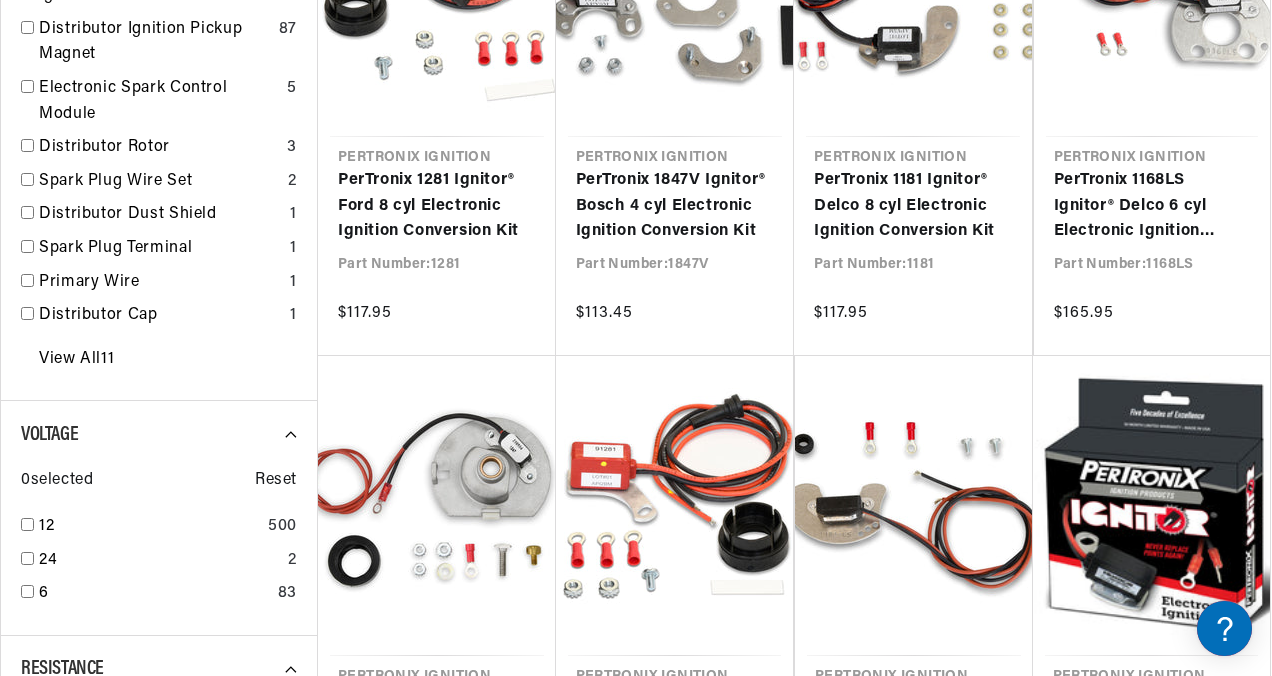 scroll, scrollTop: 0, scrollLeft: 0, axis: both 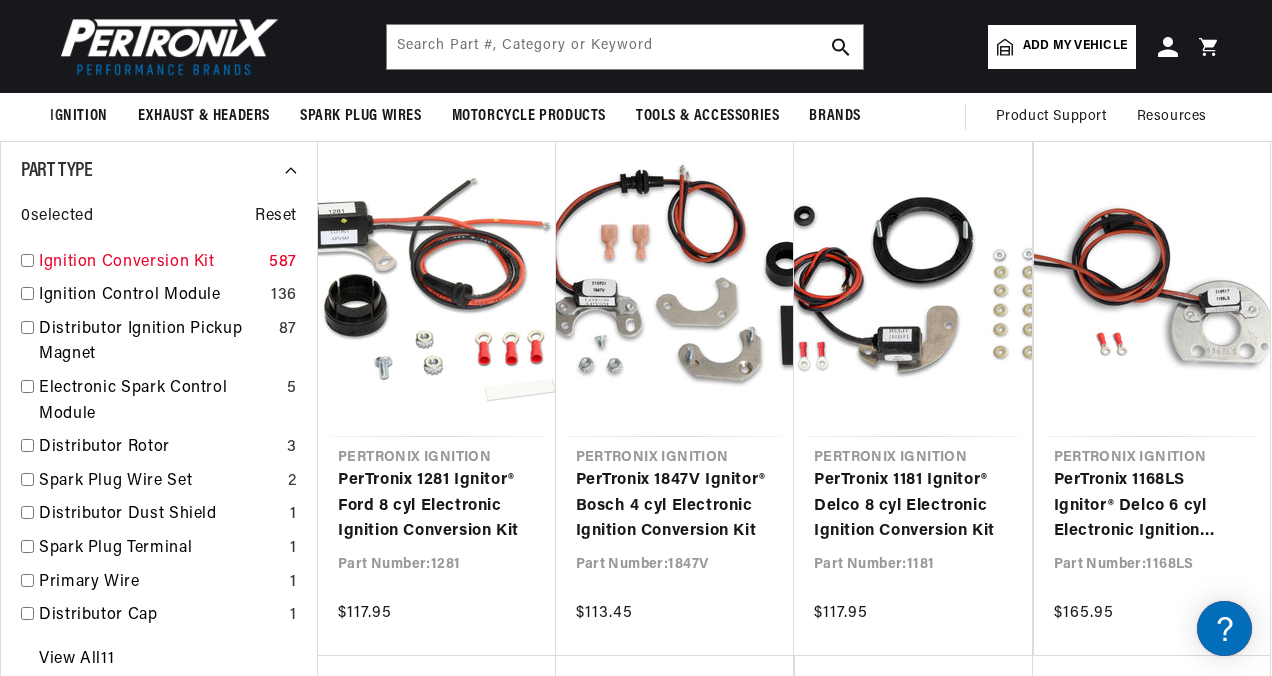 click at bounding box center (27, 260) 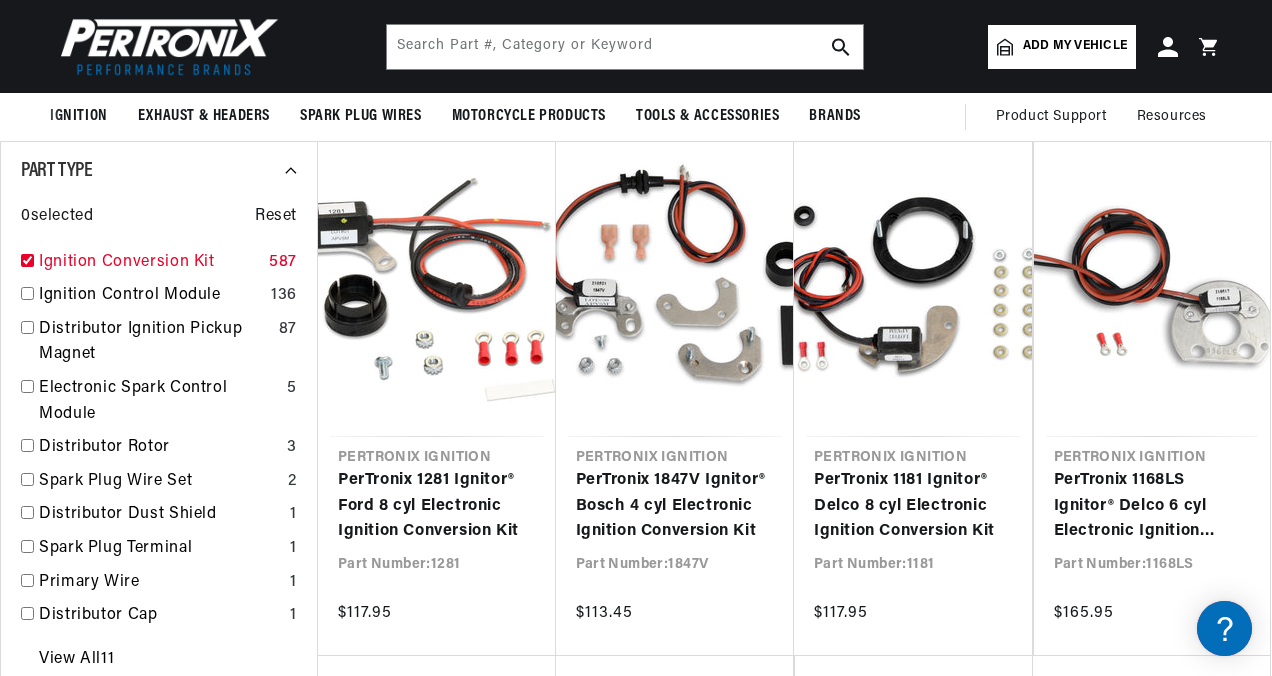 checkbox on "true" 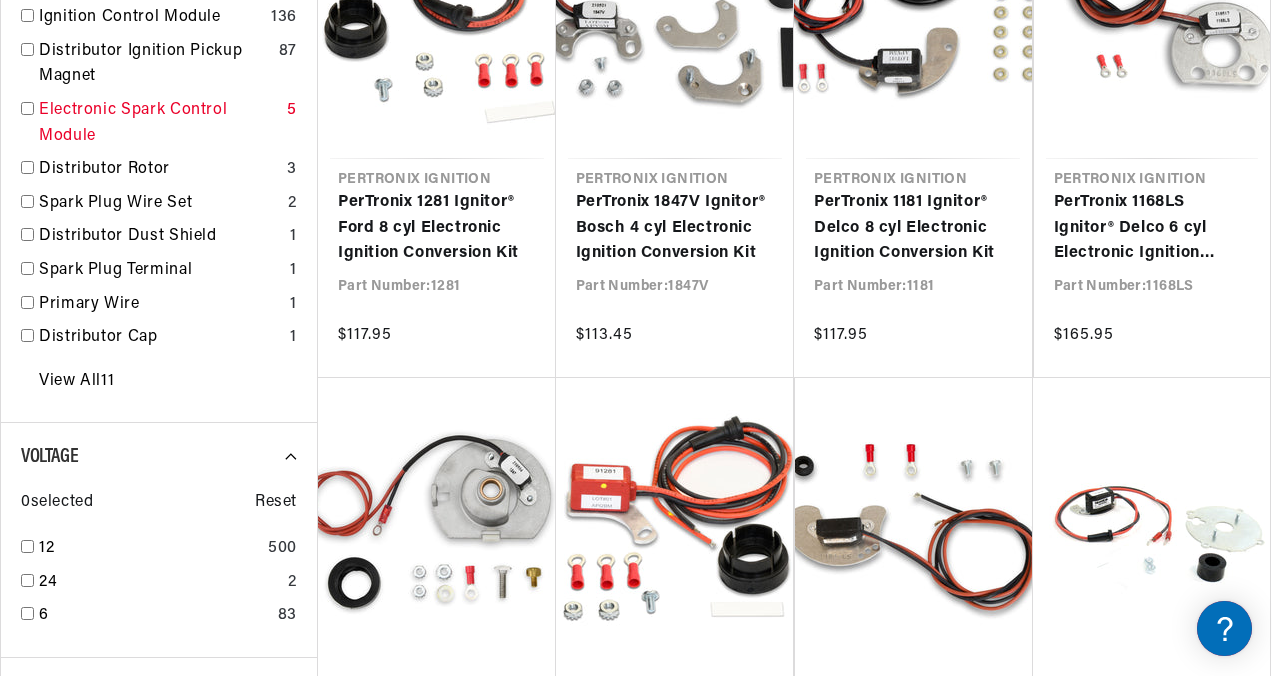 scroll, scrollTop: 700, scrollLeft: 0, axis: vertical 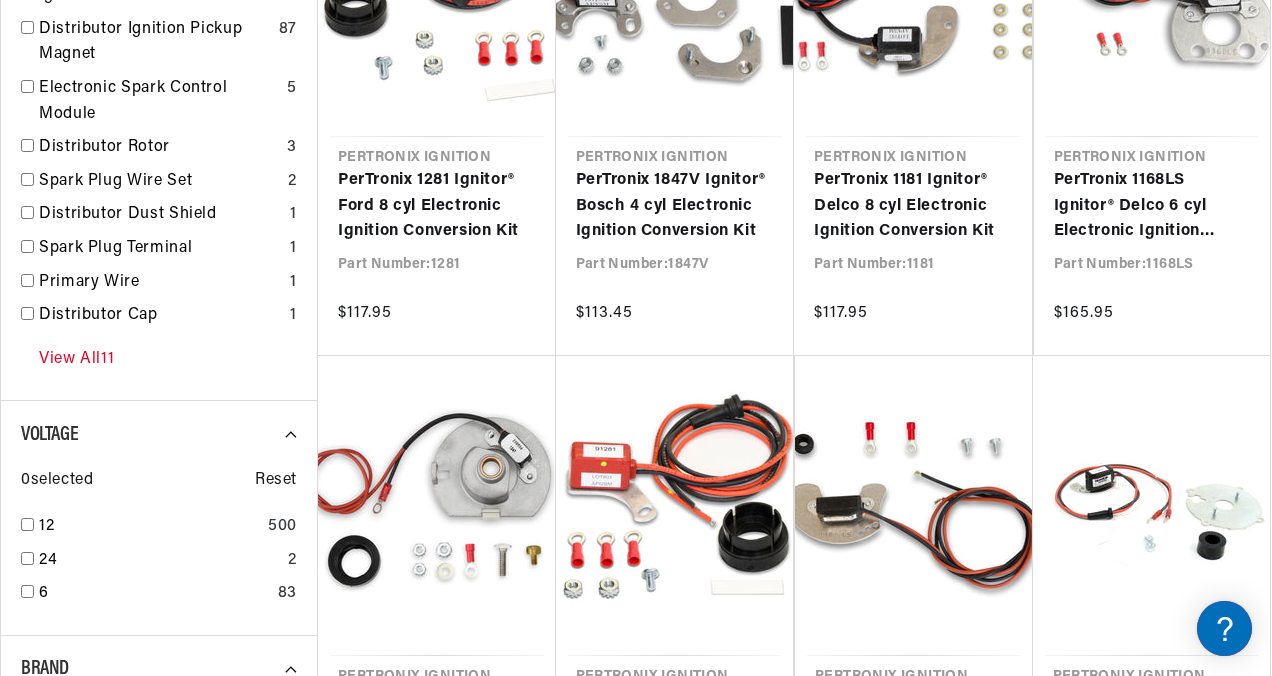 click on "View All  11" at bounding box center [76, 360] 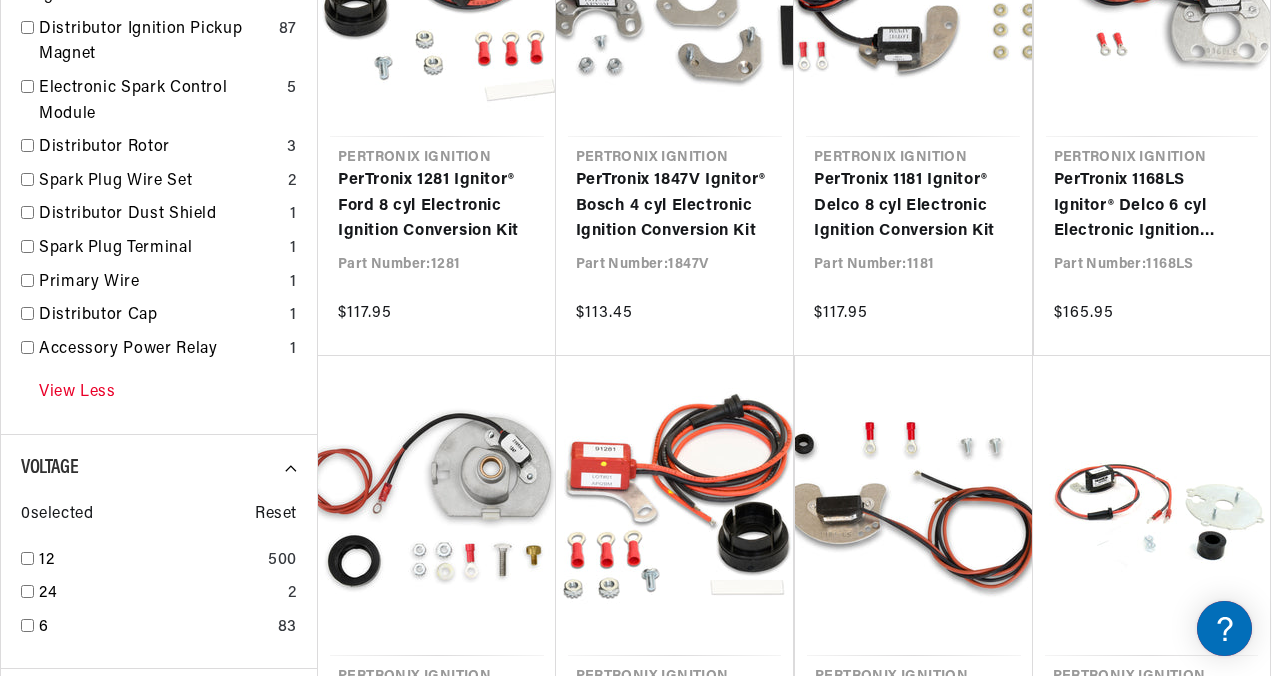 scroll, scrollTop: 0, scrollLeft: 0, axis: both 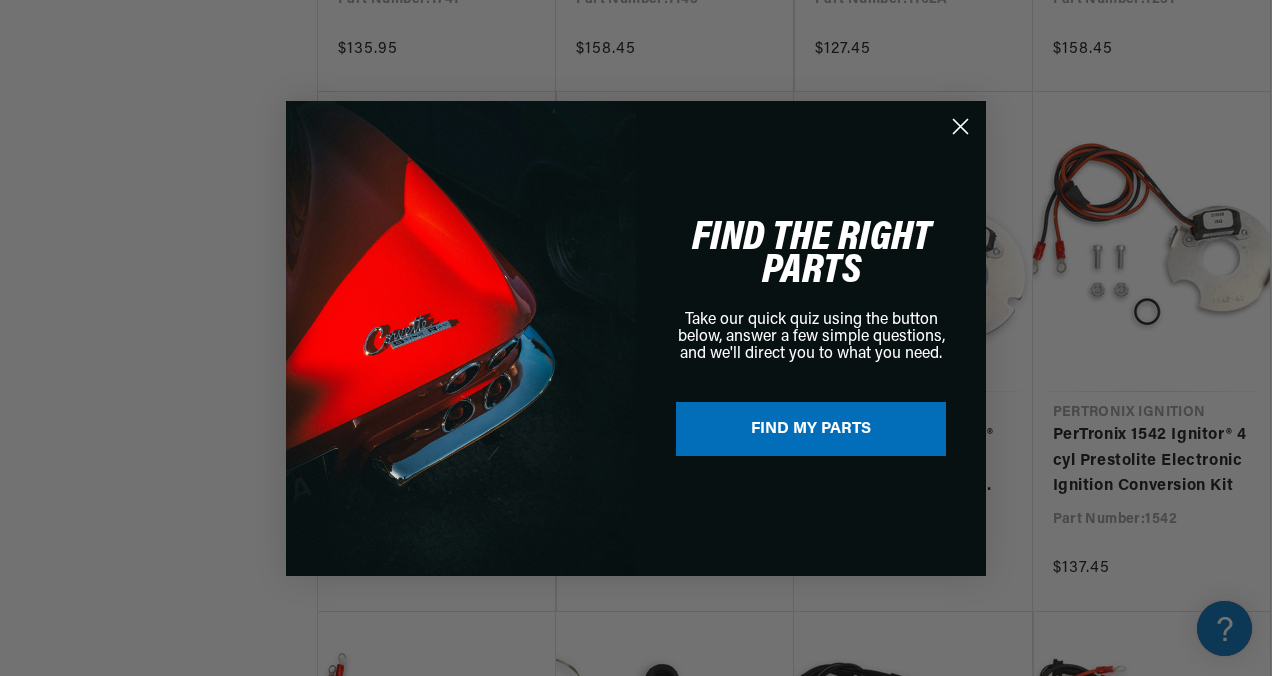 click 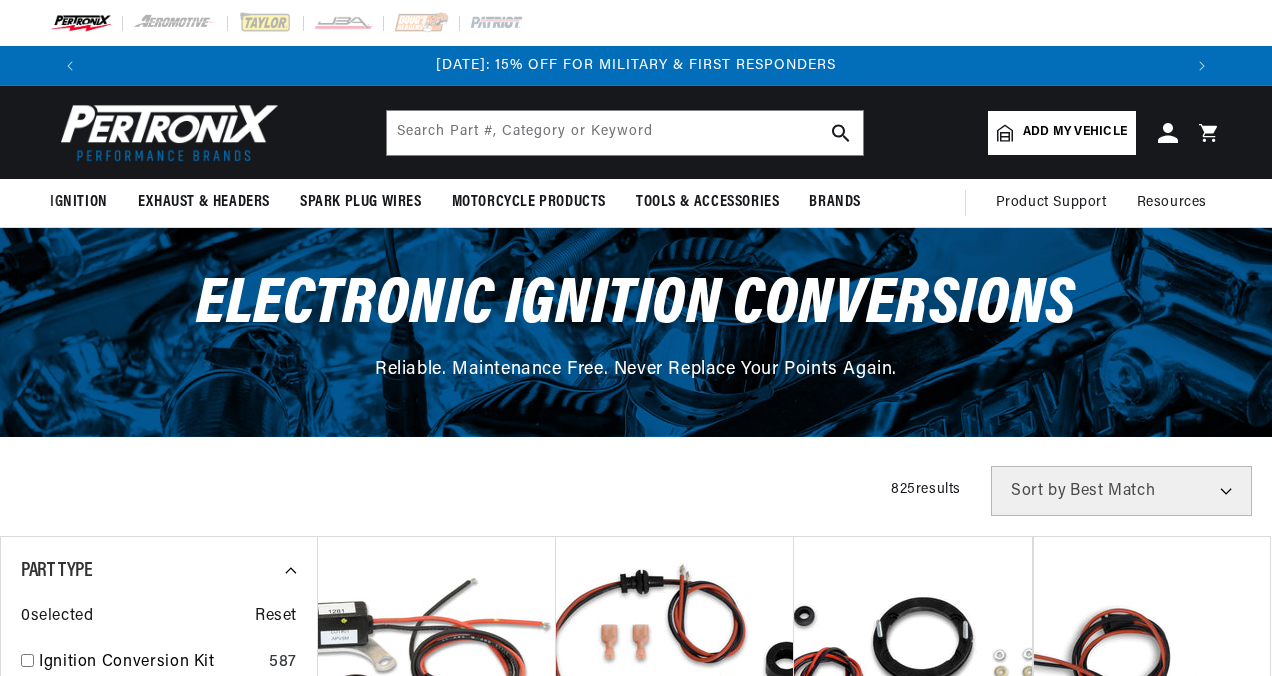 scroll, scrollTop: 0, scrollLeft: 0, axis: both 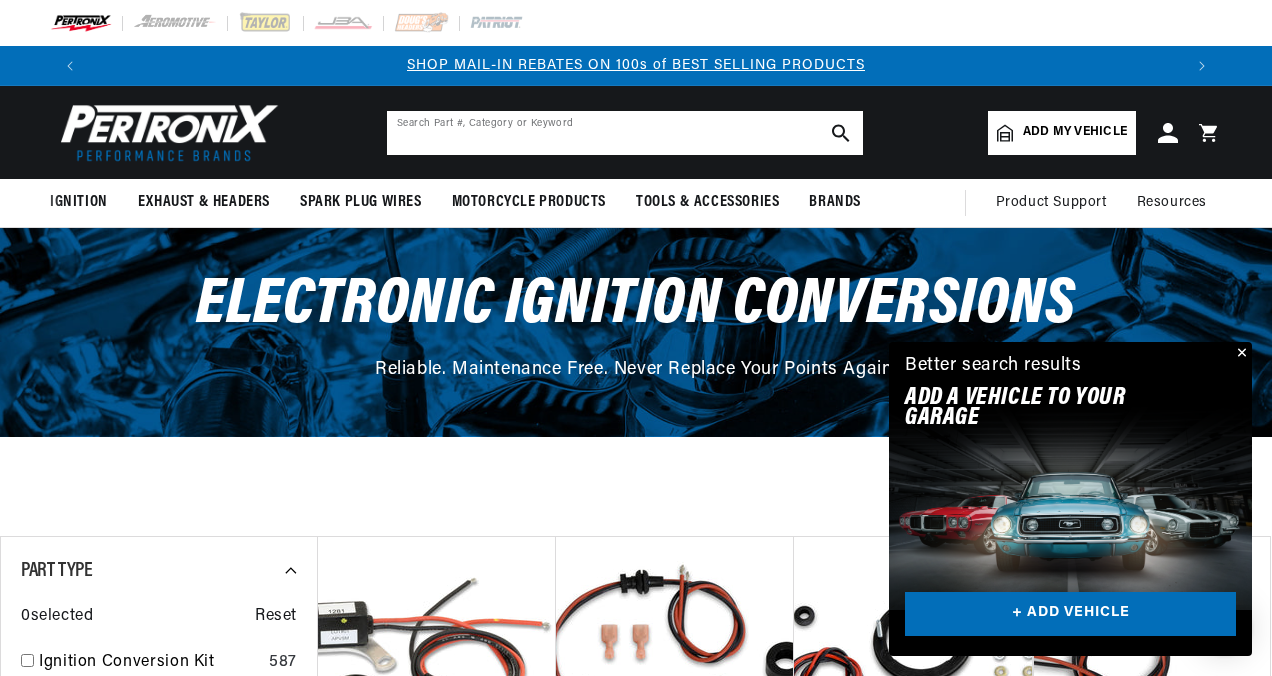 click at bounding box center (625, 133) 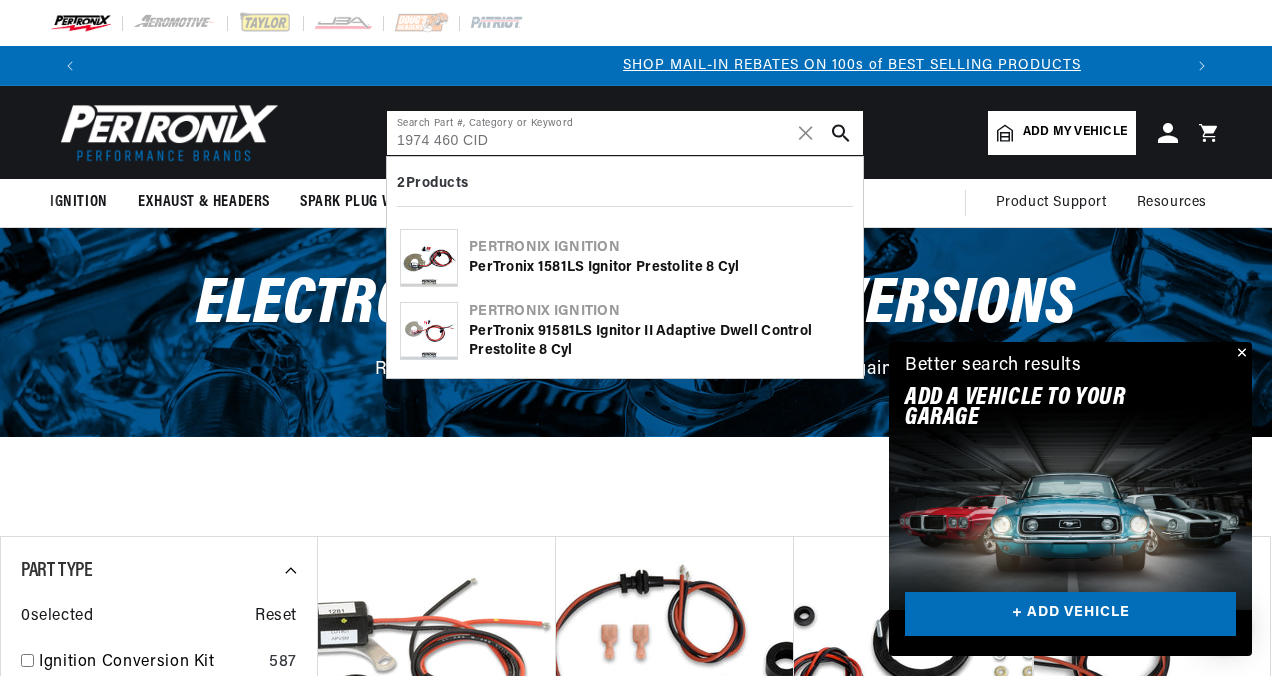 scroll, scrollTop: 0, scrollLeft: 1092, axis: horizontal 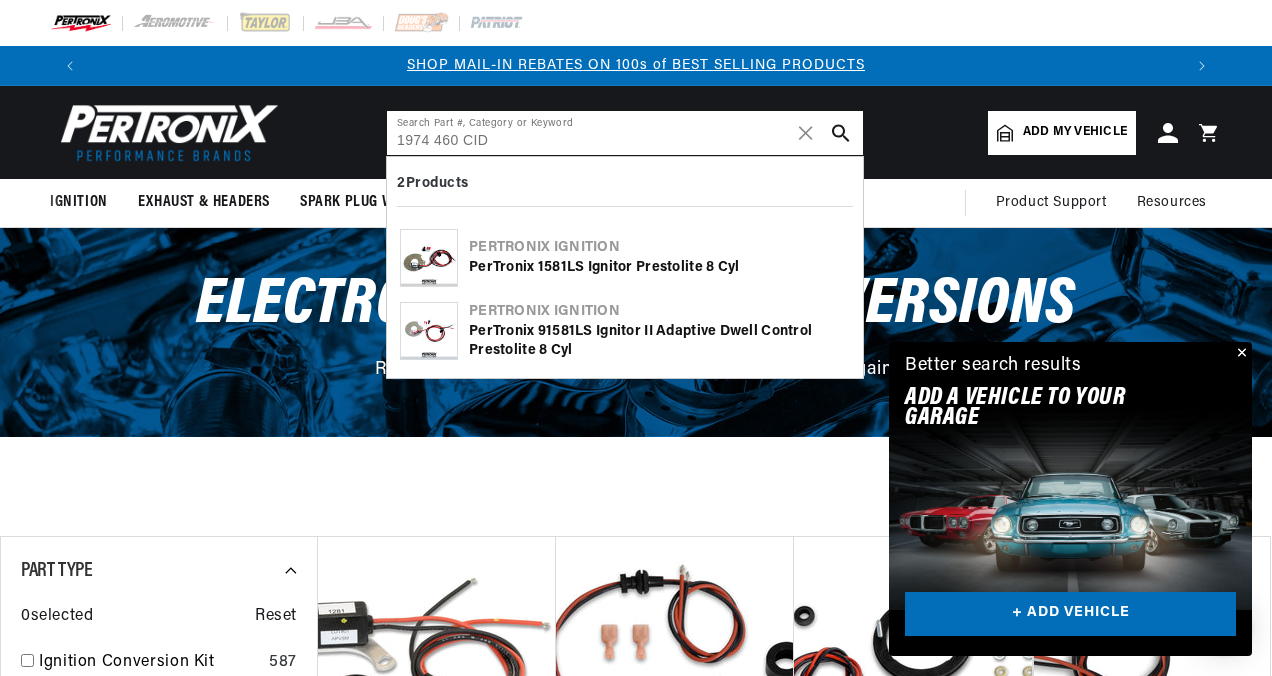 type on "1974 460 CID" 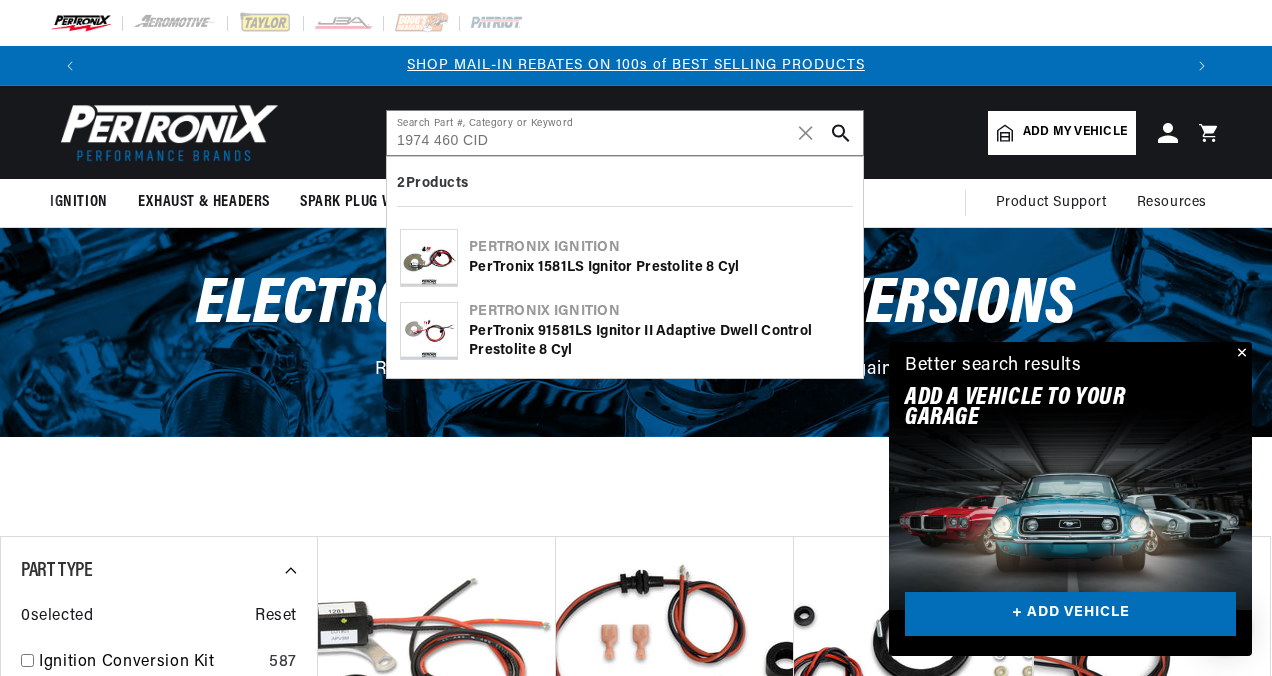 click 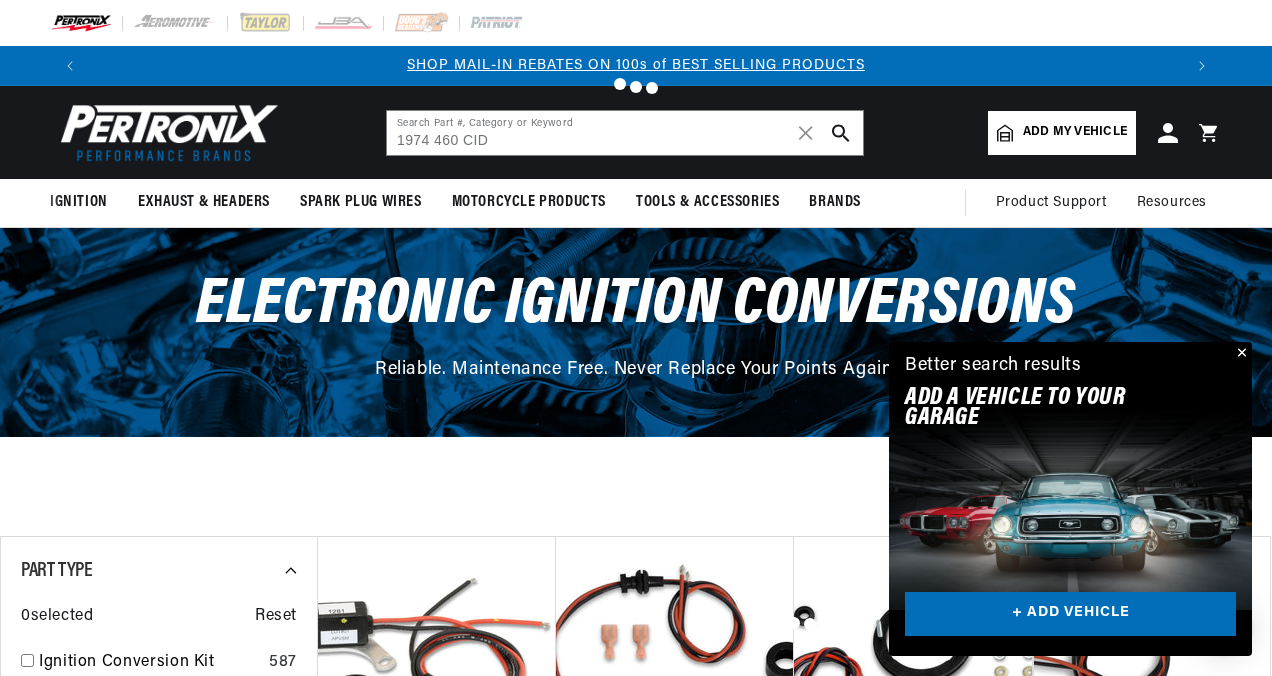 scroll, scrollTop: 0, scrollLeft: 1364, axis: horizontal 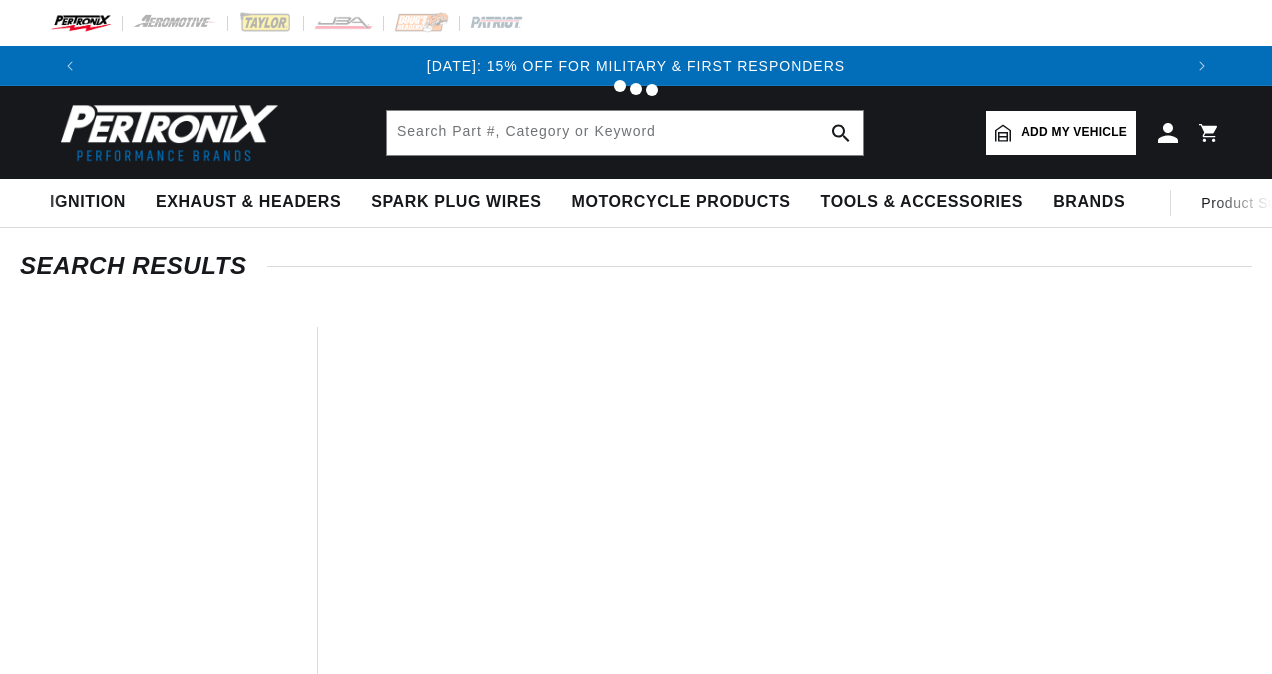type on "1974 460 CID" 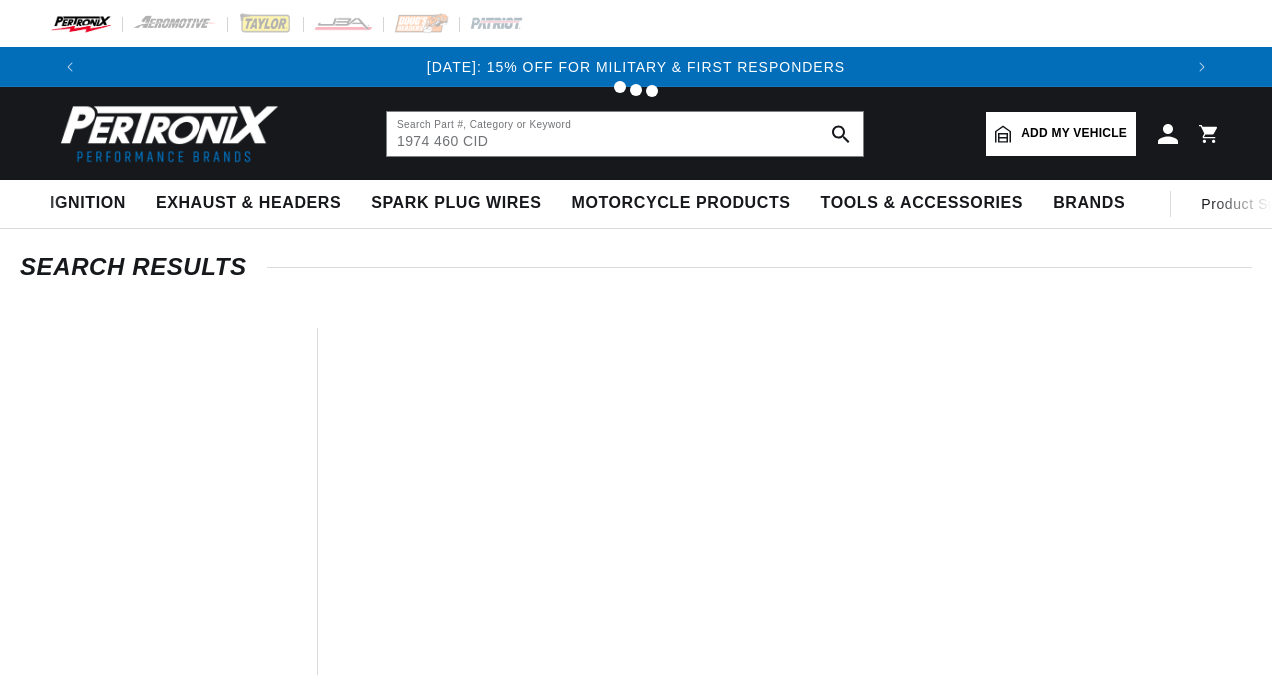scroll, scrollTop: 0, scrollLeft: 0, axis: both 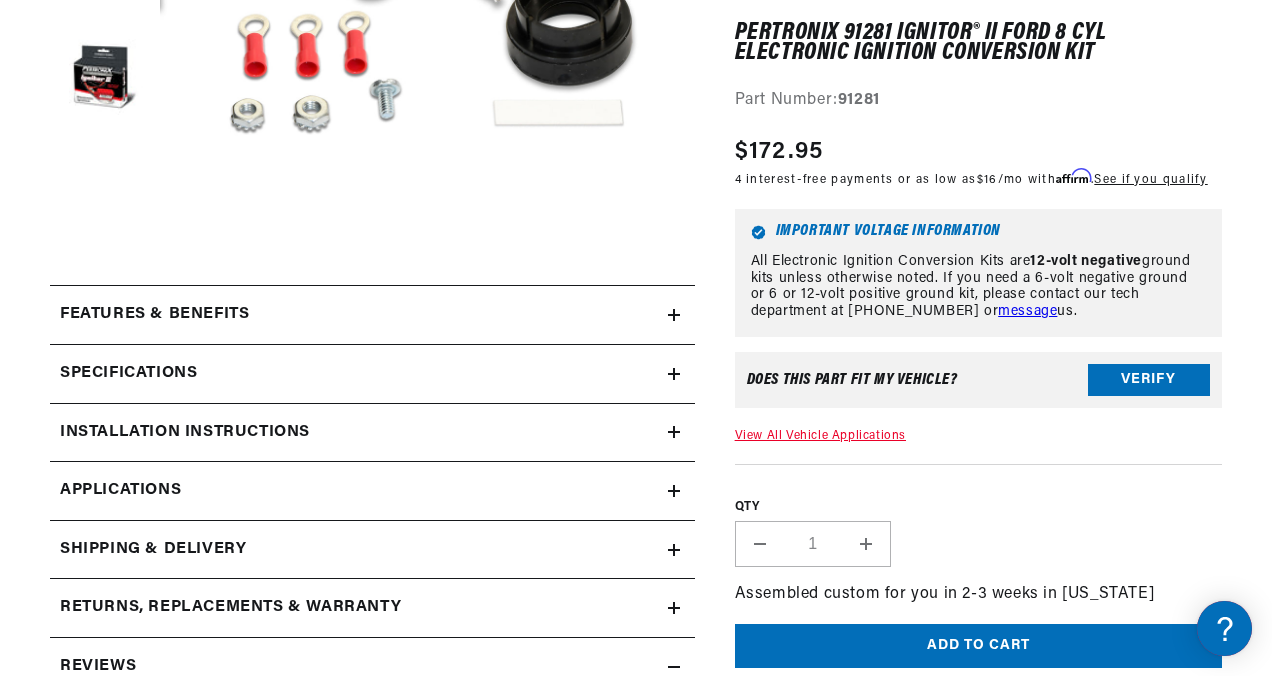 click on "Installation instructions" at bounding box center [154, 315] 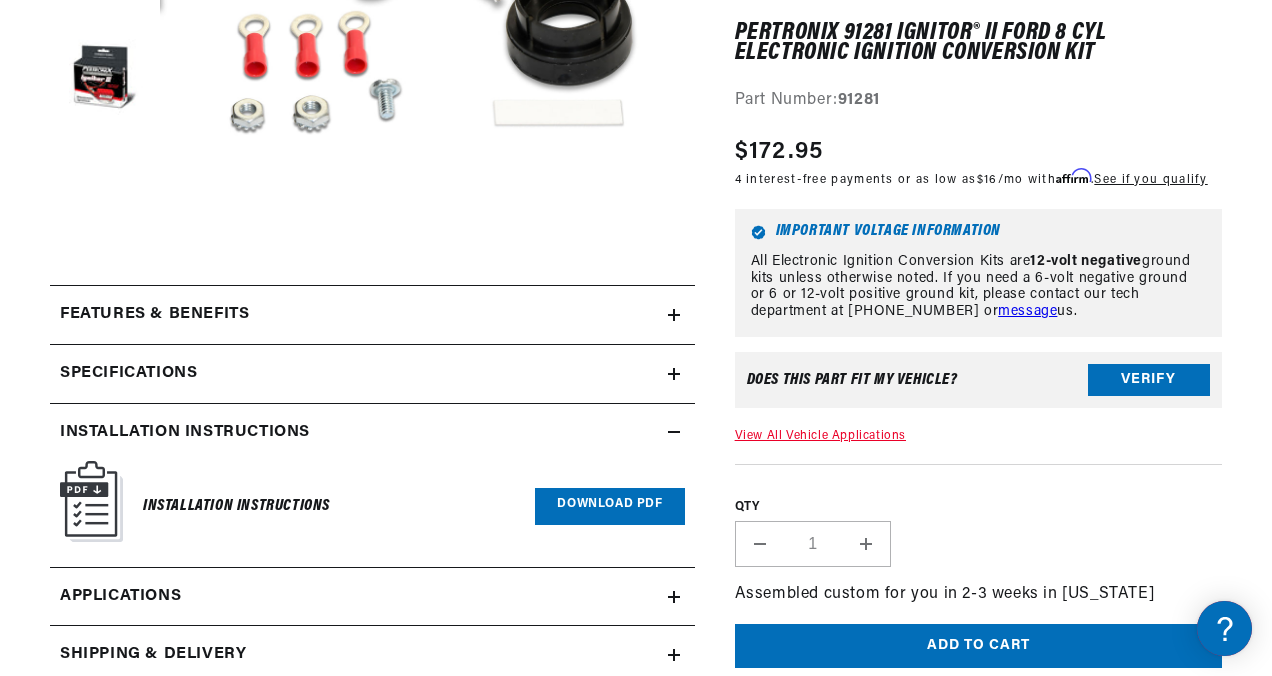 scroll, scrollTop: 0, scrollLeft: 2184, axis: horizontal 